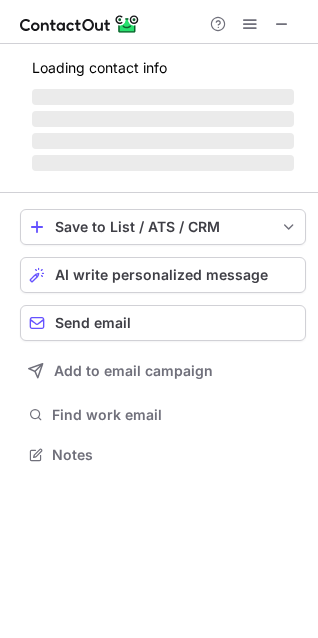 scroll, scrollTop: 0, scrollLeft: 0, axis: both 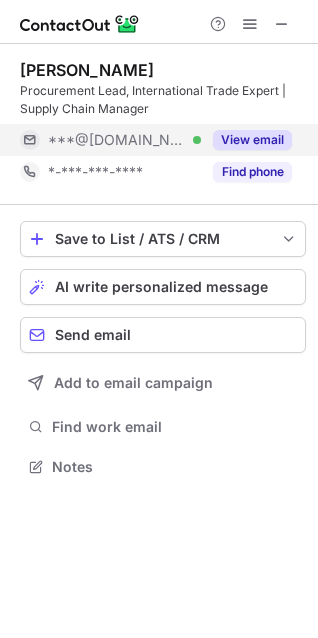 click on "View email" at bounding box center [252, 140] 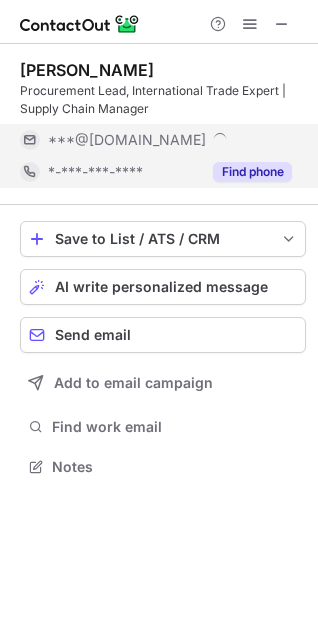 click on "Find phone" at bounding box center [252, 172] 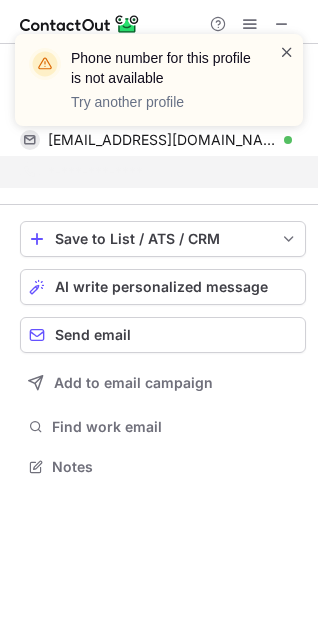 click at bounding box center (287, 52) 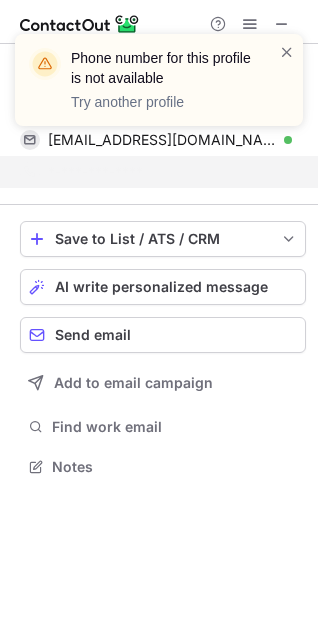 scroll, scrollTop: 421, scrollLeft: 318, axis: both 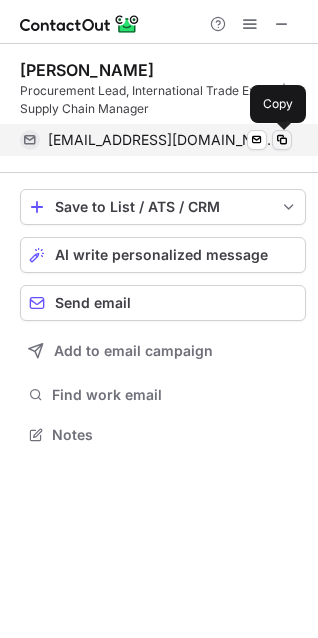 click at bounding box center (282, 140) 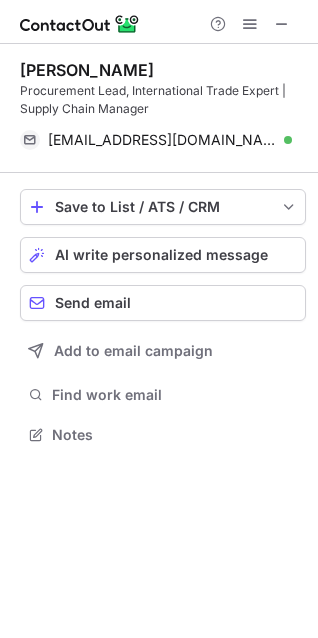 scroll, scrollTop: 421, scrollLeft: 318, axis: both 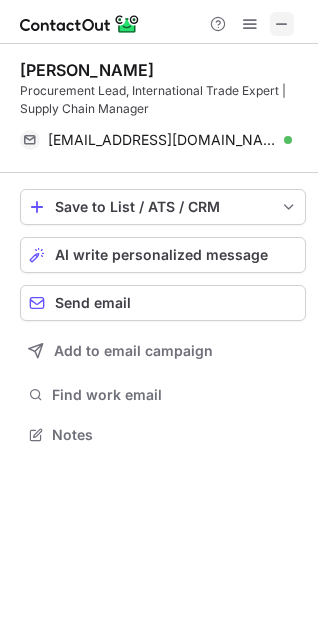 click at bounding box center (282, 24) 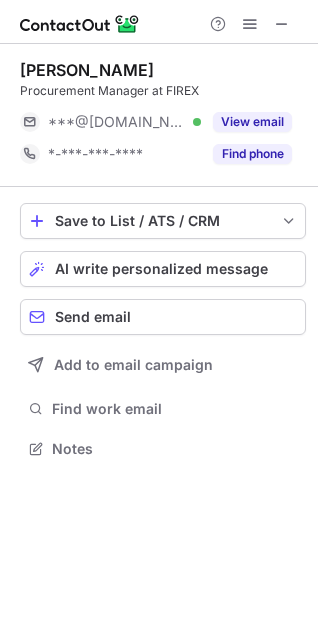 scroll, scrollTop: 0, scrollLeft: 0, axis: both 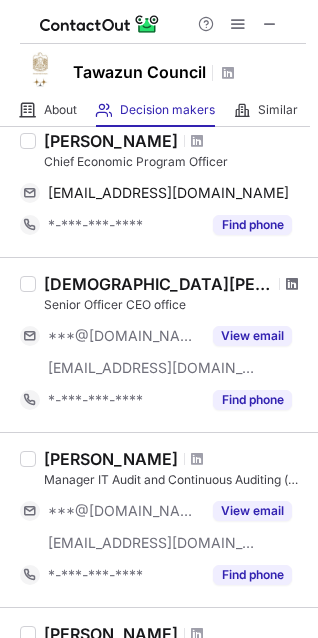 click at bounding box center [292, 284] 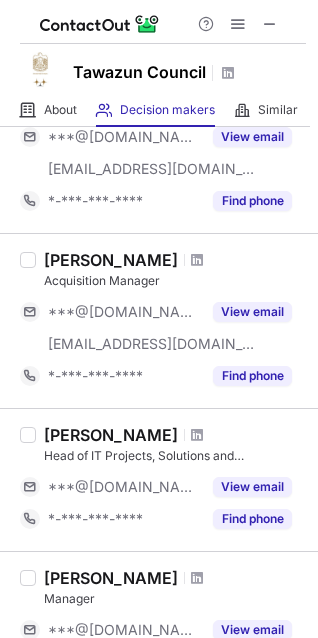 scroll, scrollTop: 700, scrollLeft: 0, axis: vertical 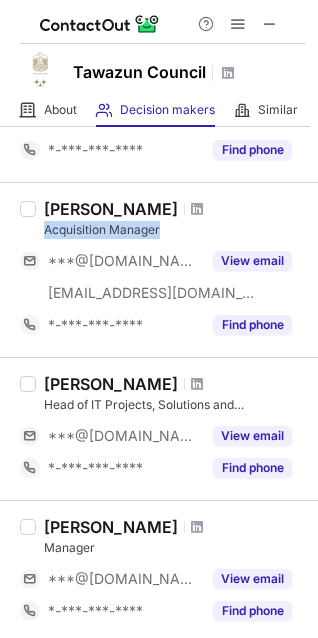 drag, startPoint x: 47, startPoint y: 230, endPoint x: 163, endPoint y: 231, distance: 116.00431 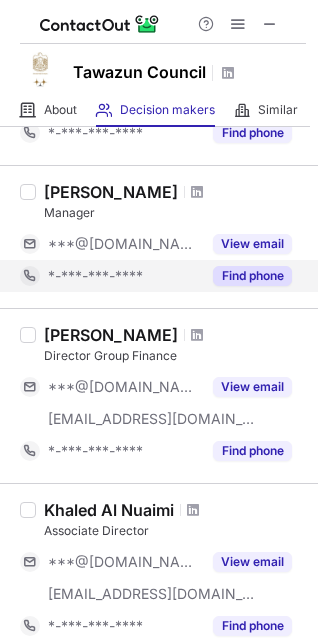 scroll, scrollTop: 1000, scrollLeft: 0, axis: vertical 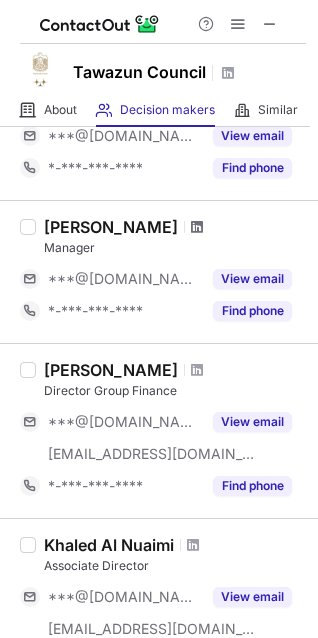 click at bounding box center (197, 227) 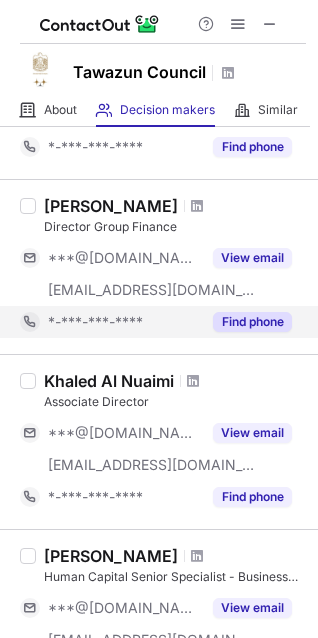 scroll, scrollTop: 1200, scrollLeft: 0, axis: vertical 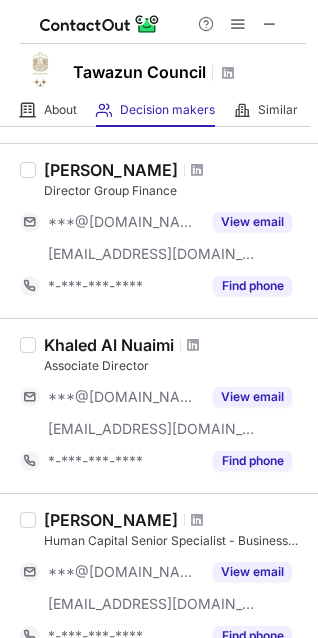 click at bounding box center [159, 22] 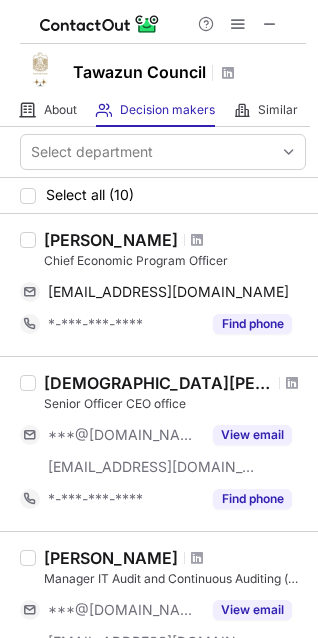 scroll, scrollTop: 0, scrollLeft: 0, axis: both 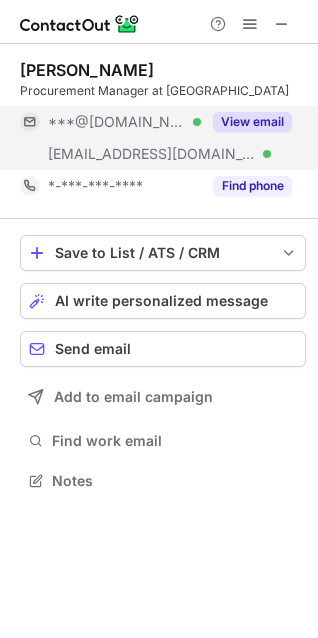 click on "View email" at bounding box center [252, 122] 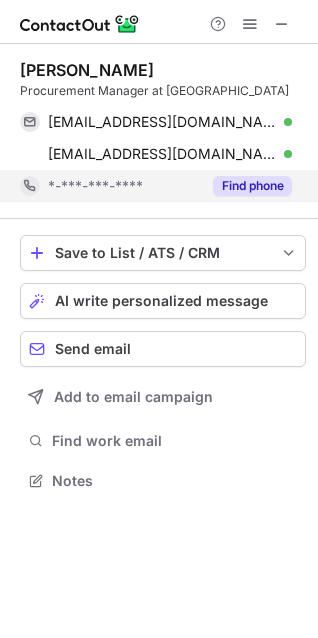 click on "Find phone" at bounding box center [252, 186] 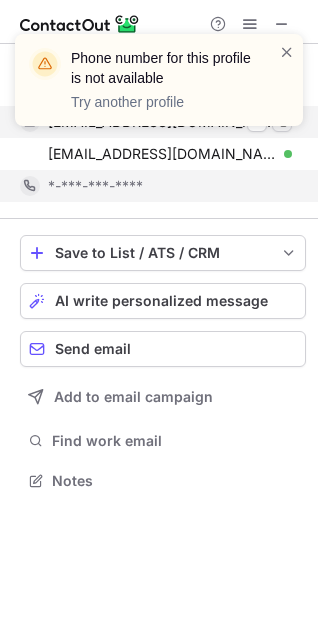 click on "Phone number for this profile is not available Try another profile" at bounding box center [159, 88] 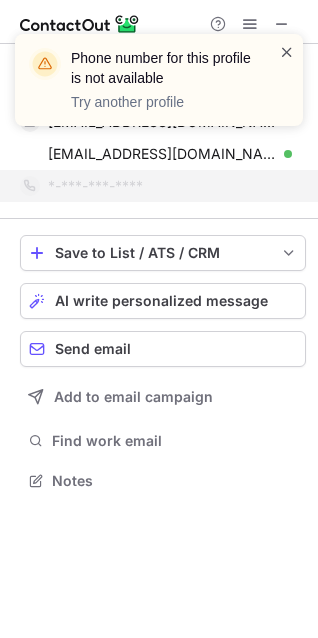 click at bounding box center [287, 52] 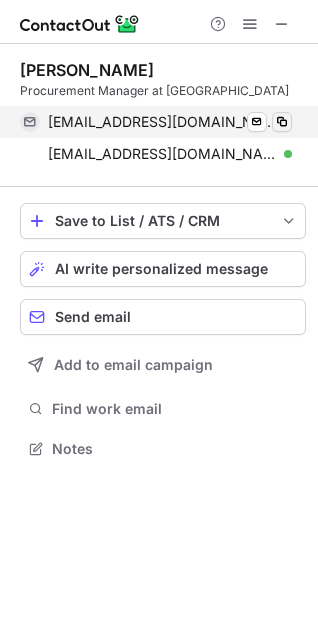 scroll, scrollTop: 435, scrollLeft: 318, axis: both 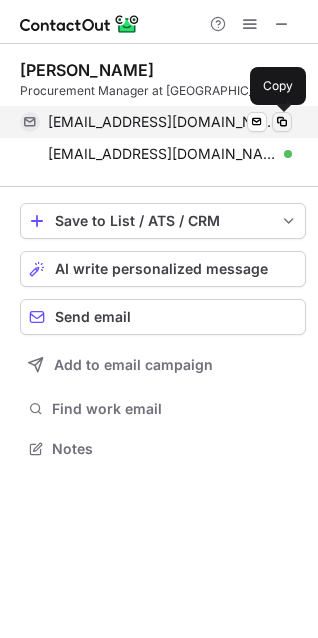 click at bounding box center [282, 122] 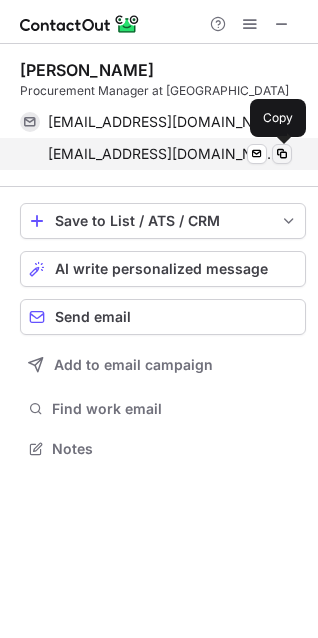 click at bounding box center (282, 154) 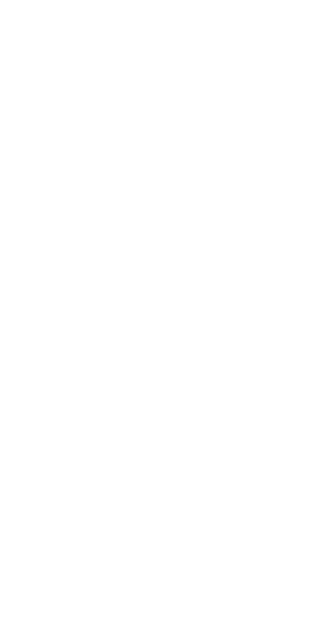 scroll, scrollTop: 0, scrollLeft: 0, axis: both 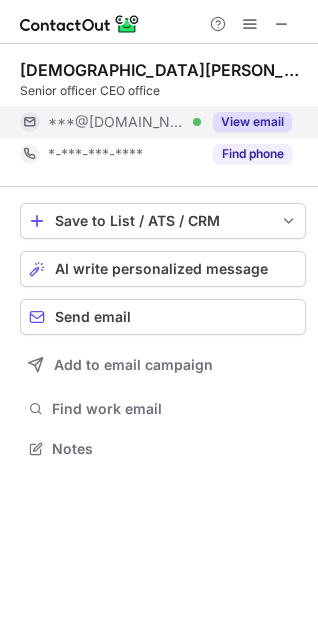 click on "View email" at bounding box center [252, 122] 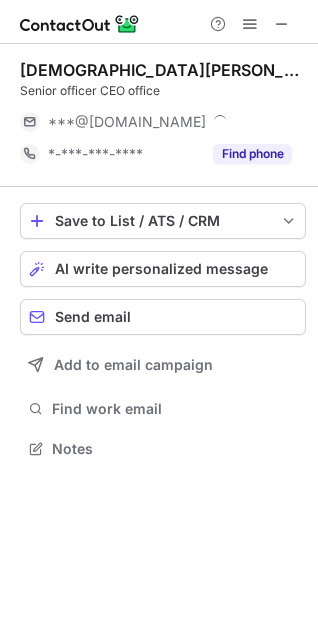 scroll, scrollTop: 10, scrollLeft: 10, axis: both 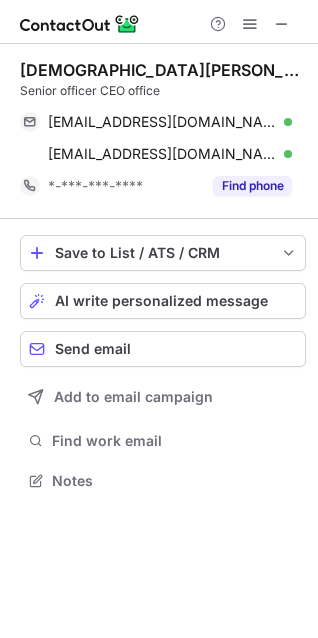 click on "Find phone" at bounding box center (252, 186) 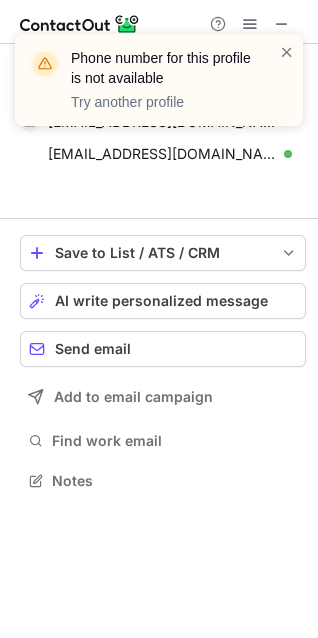 scroll, scrollTop: 435, scrollLeft: 318, axis: both 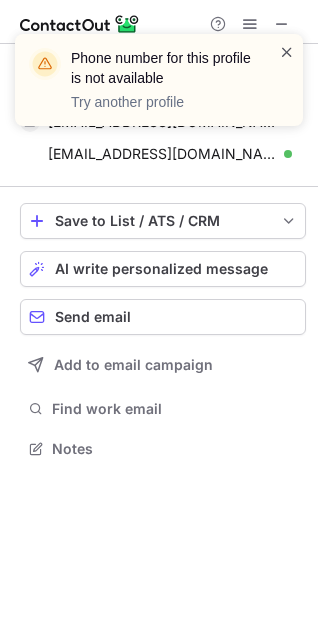 click at bounding box center [287, 52] 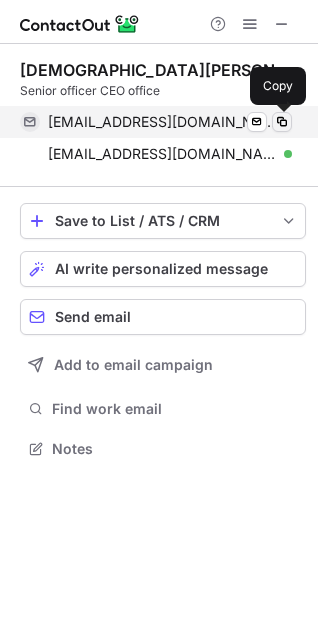 click at bounding box center [282, 122] 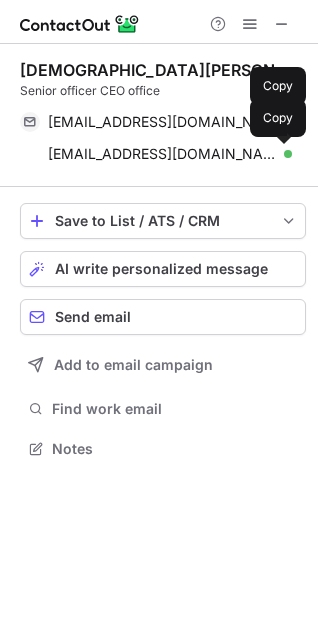drag, startPoint x: 283, startPoint y: 149, endPoint x: 228, endPoint y: 185, distance: 65.734314 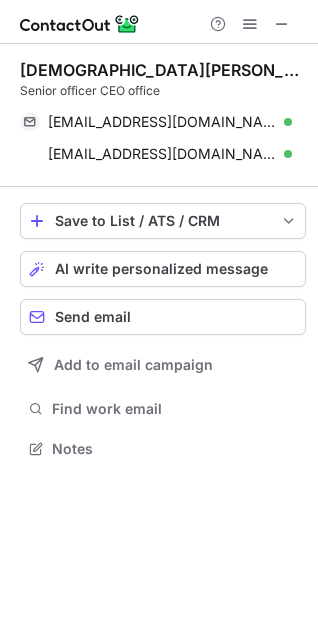 scroll, scrollTop: 435, scrollLeft: 318, axis: both 